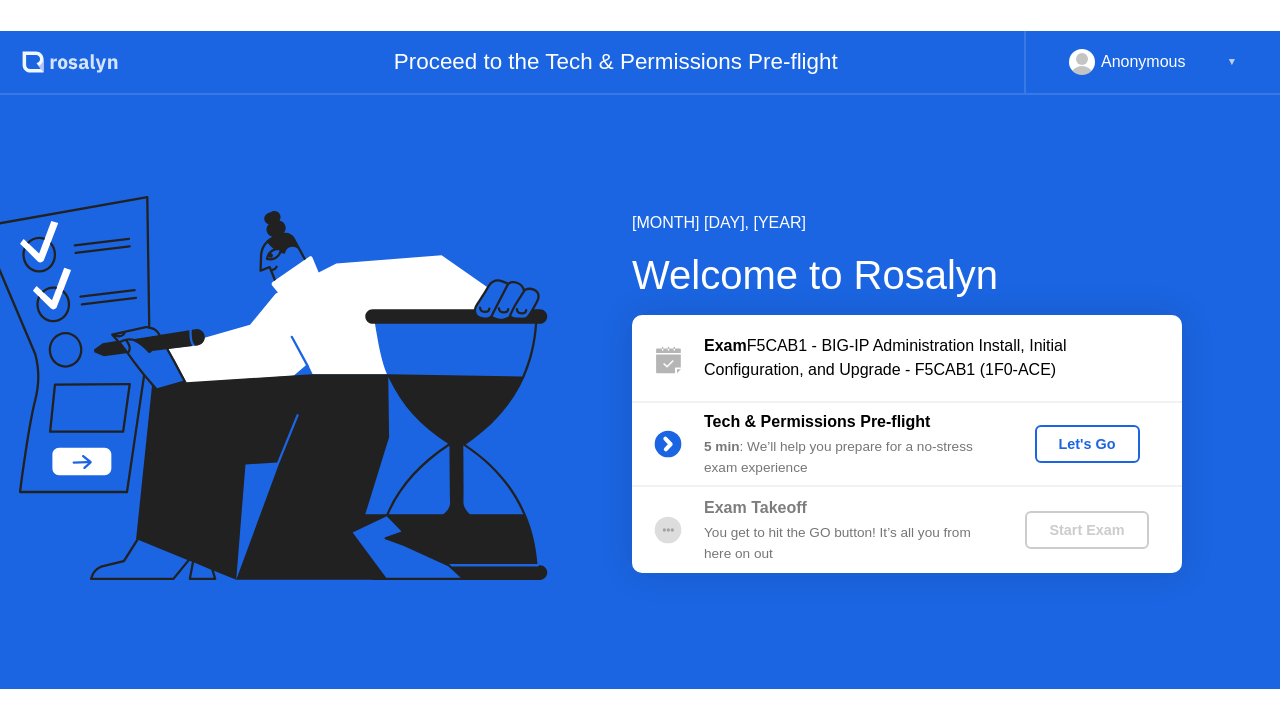 scroll, scrollTop: 0, scrollLeft: 0, axis: both 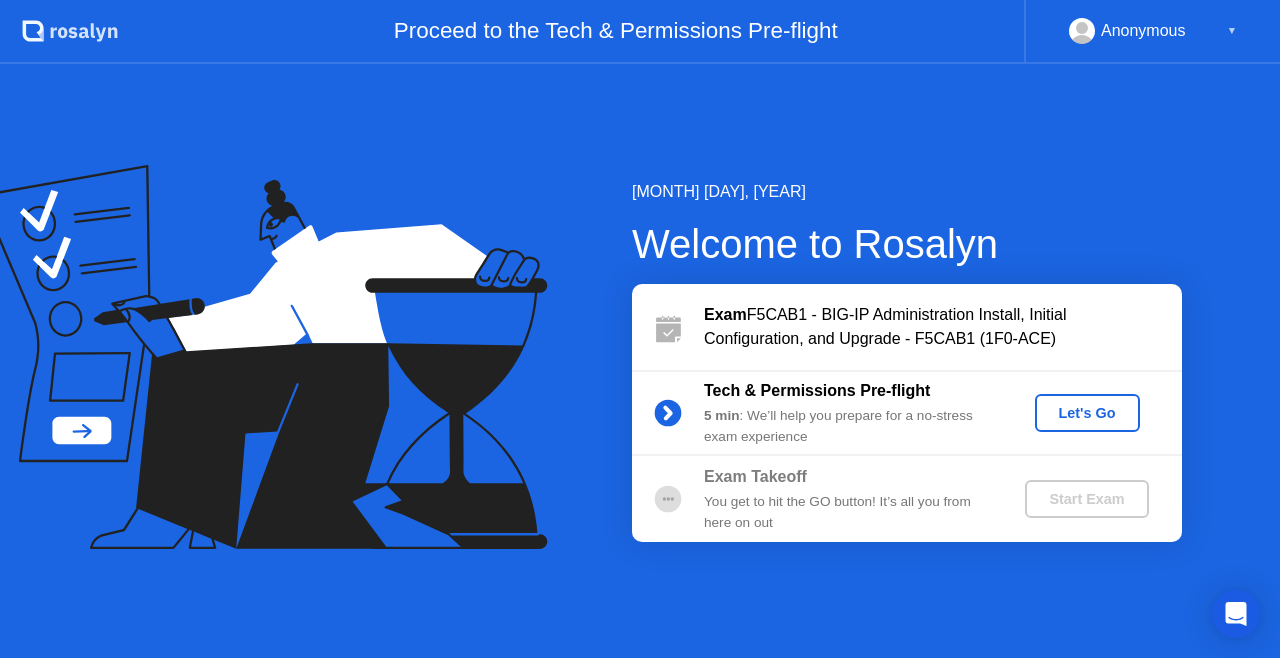 click 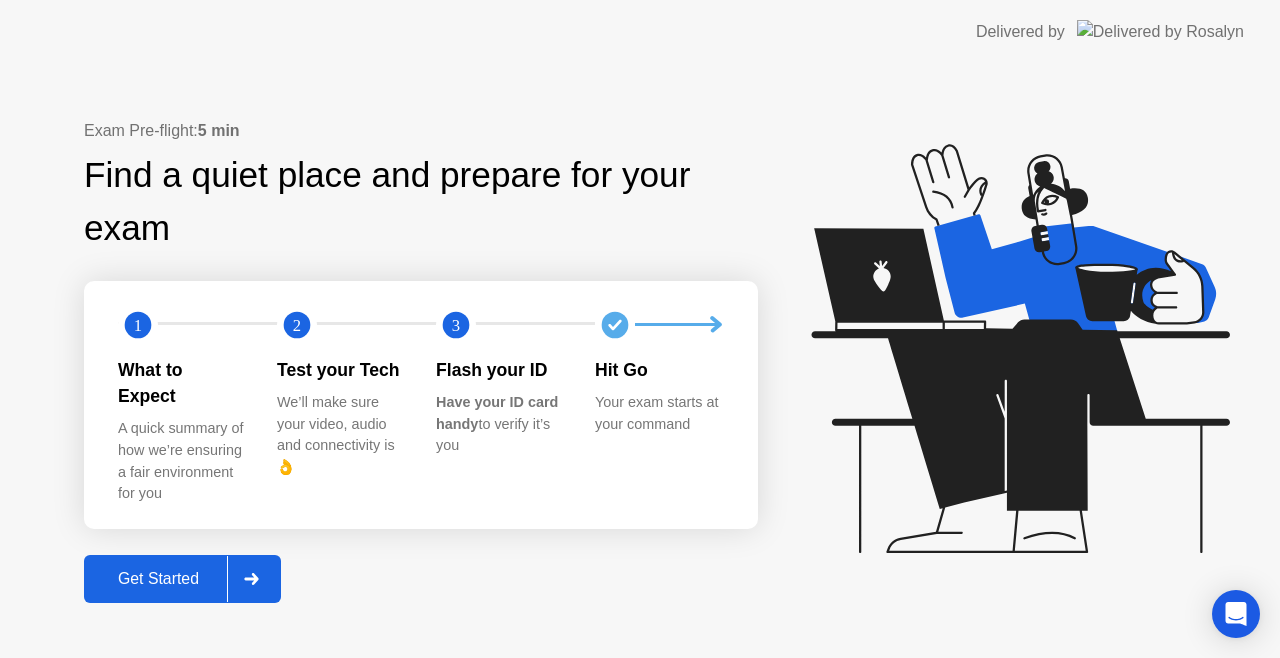 click on "Get Started" 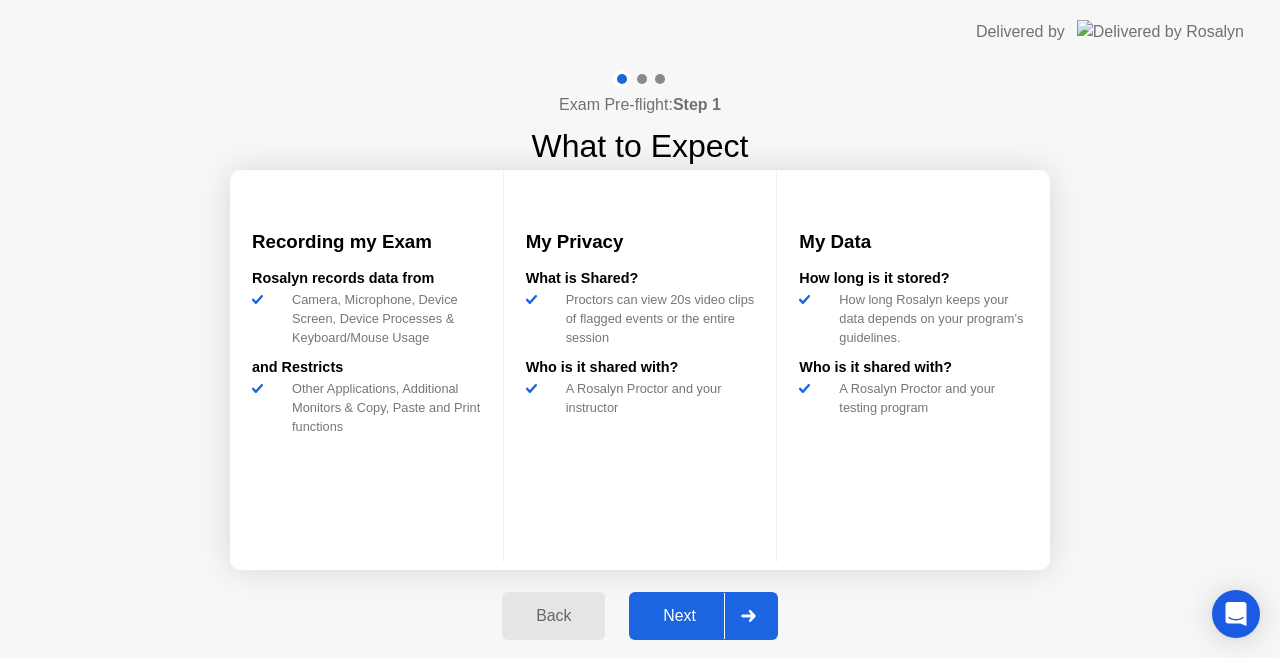 click on "Next" 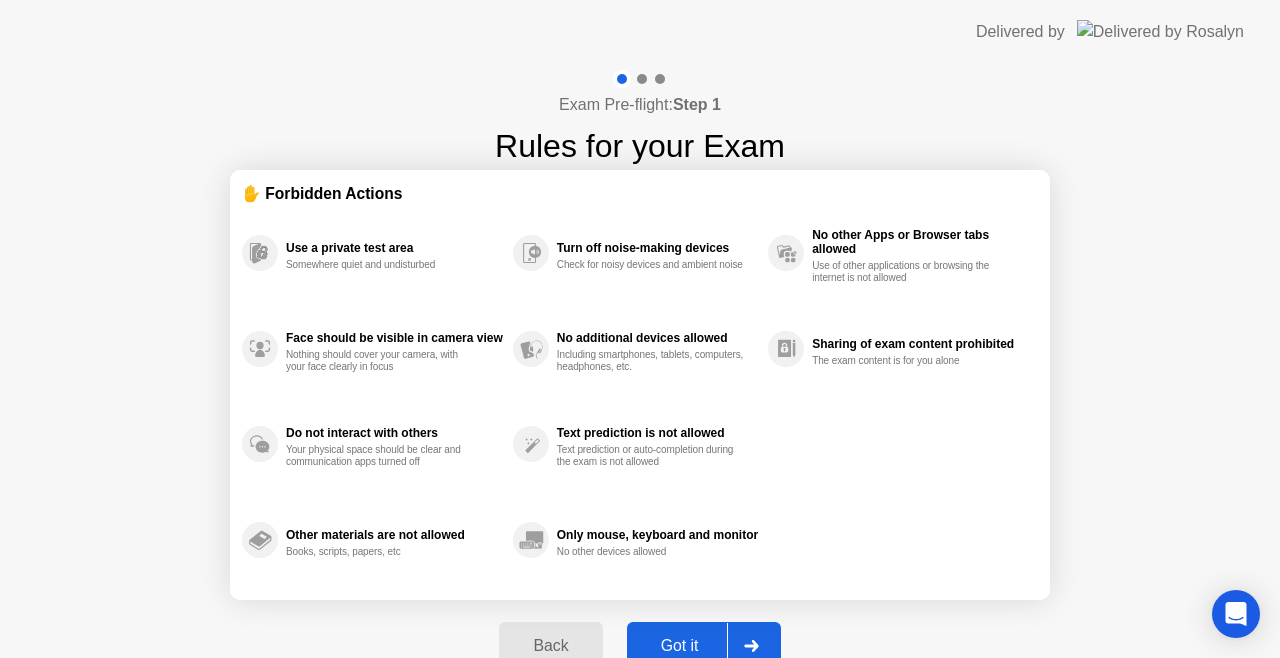 click on "Got it" 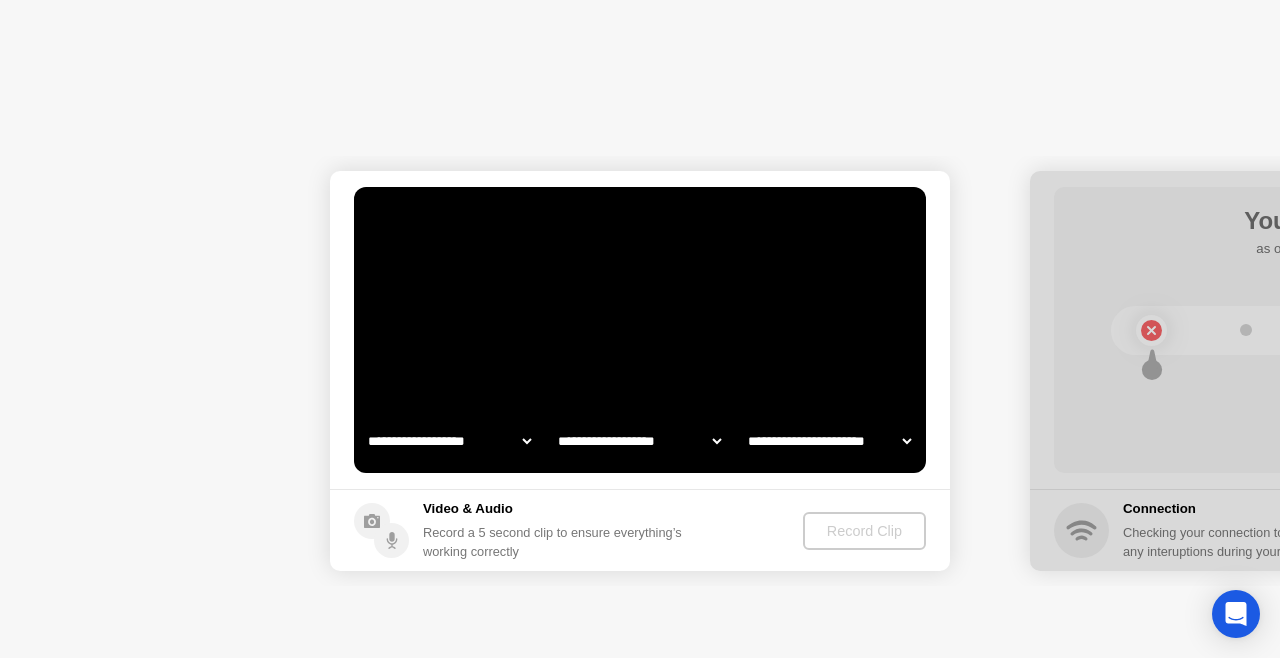 select on "**********" 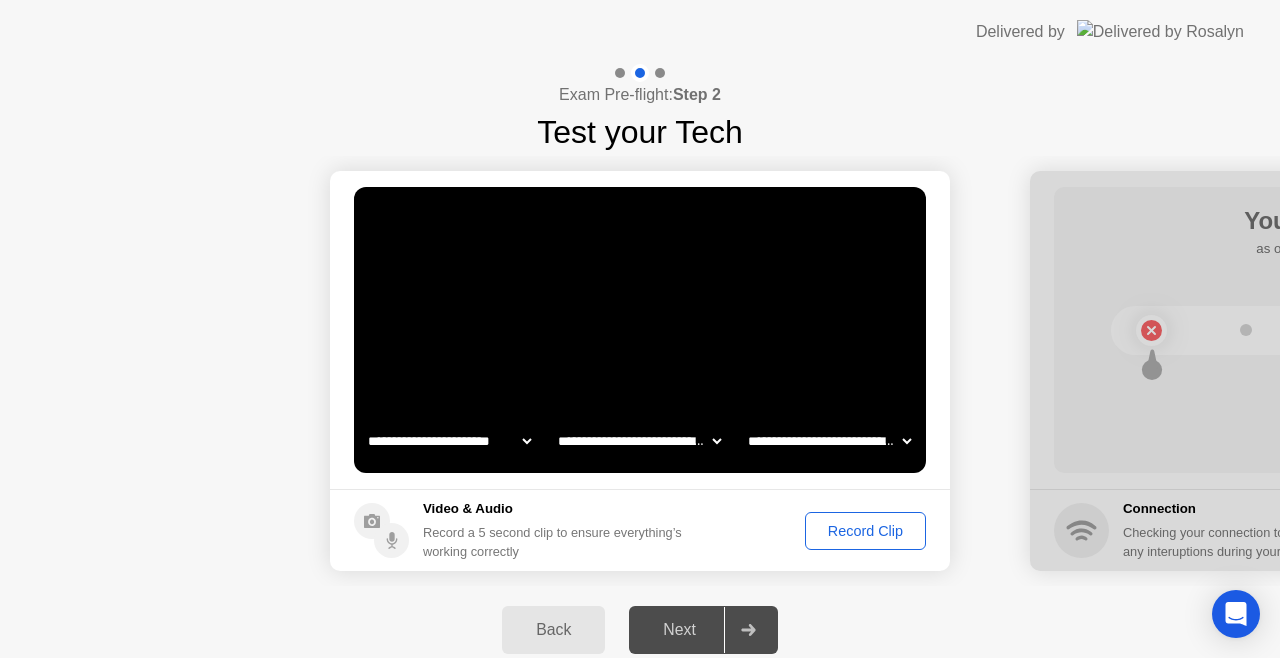 click on "Record Clip" 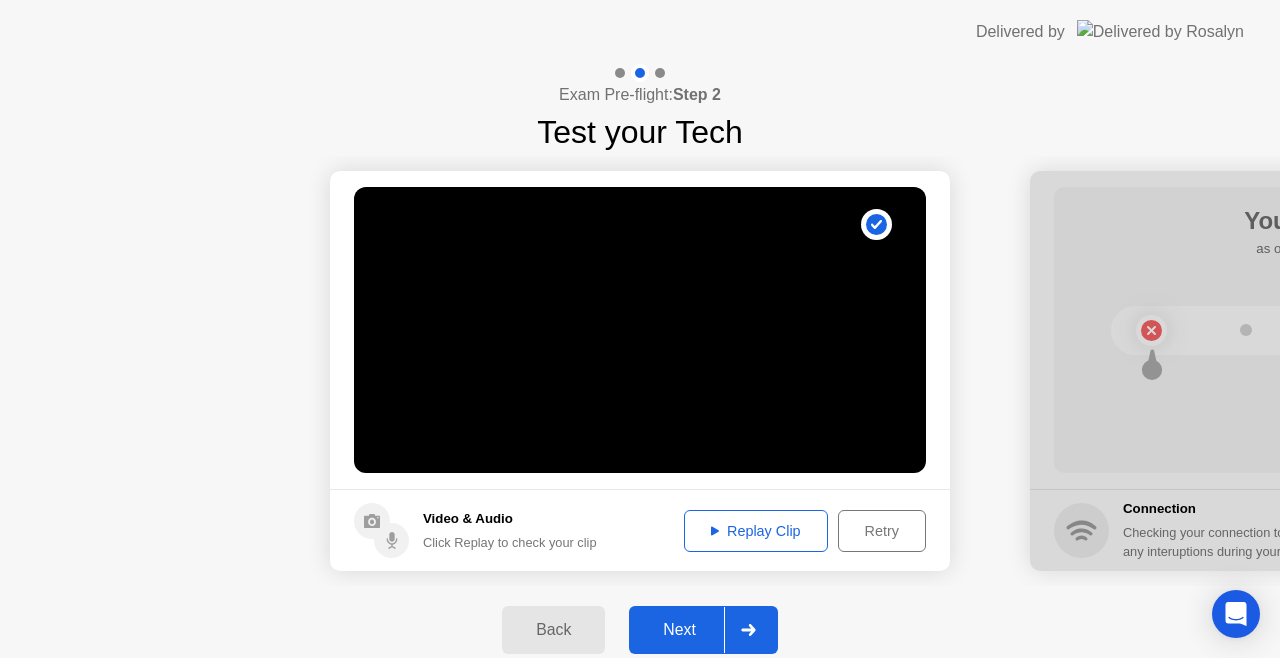 click on "Replay Clip" 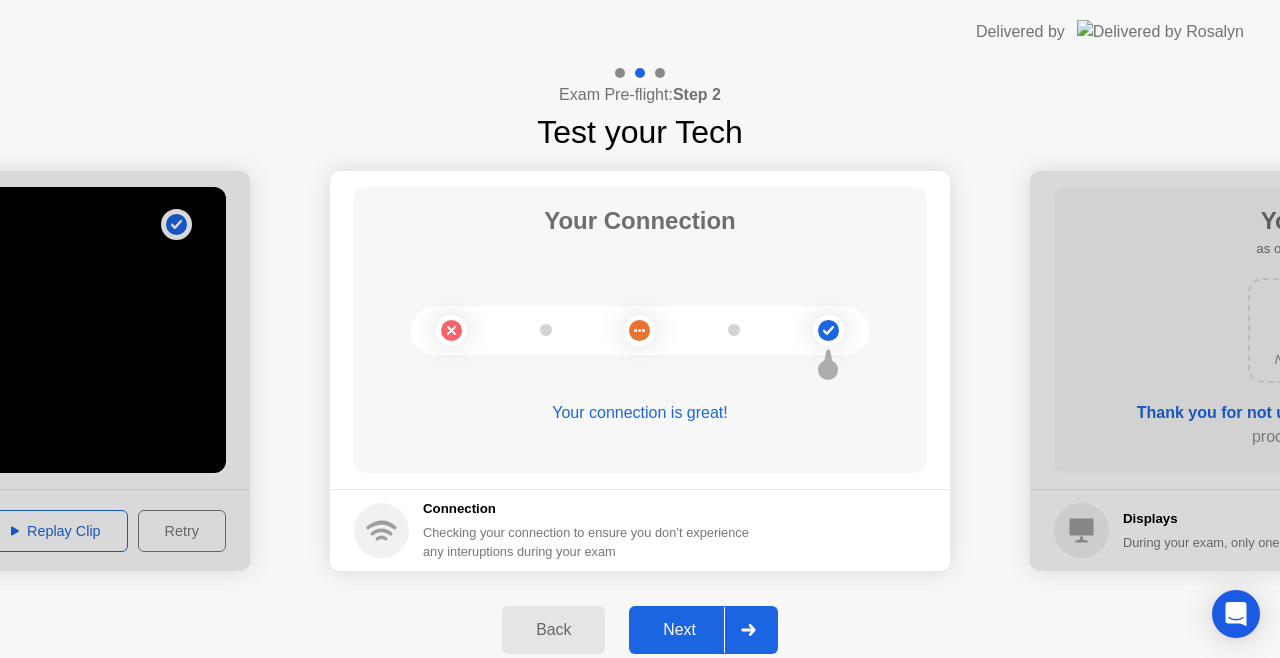 click on "Next" 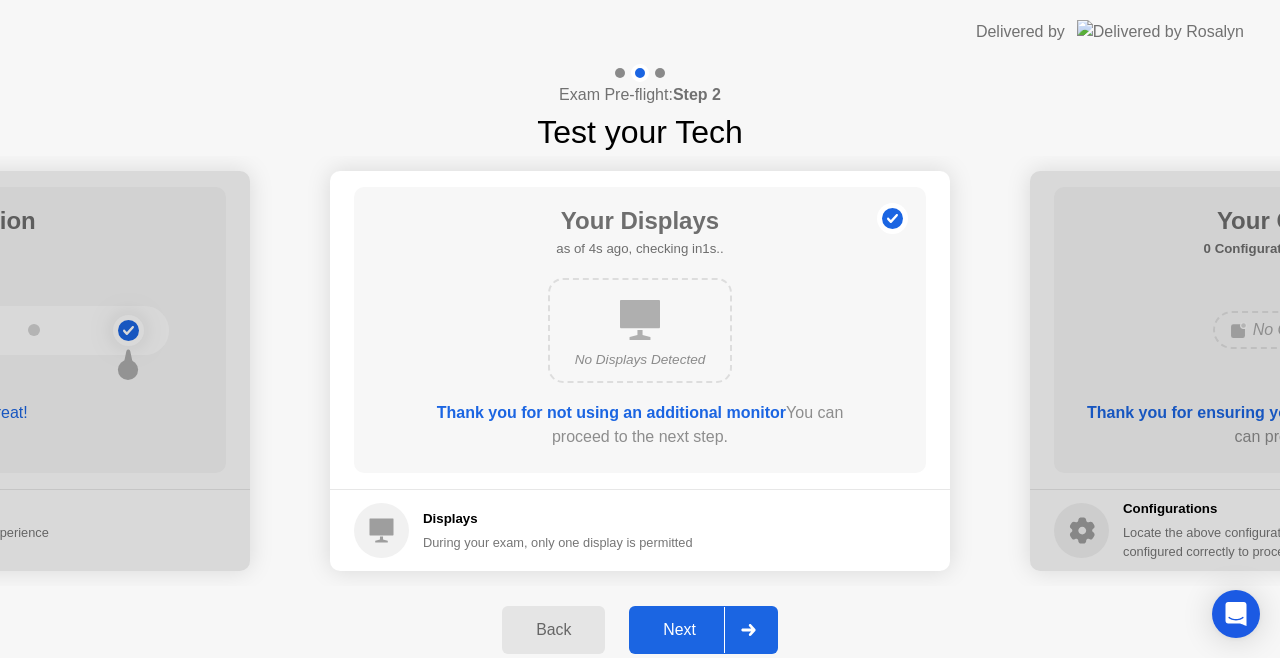 click on "Next" 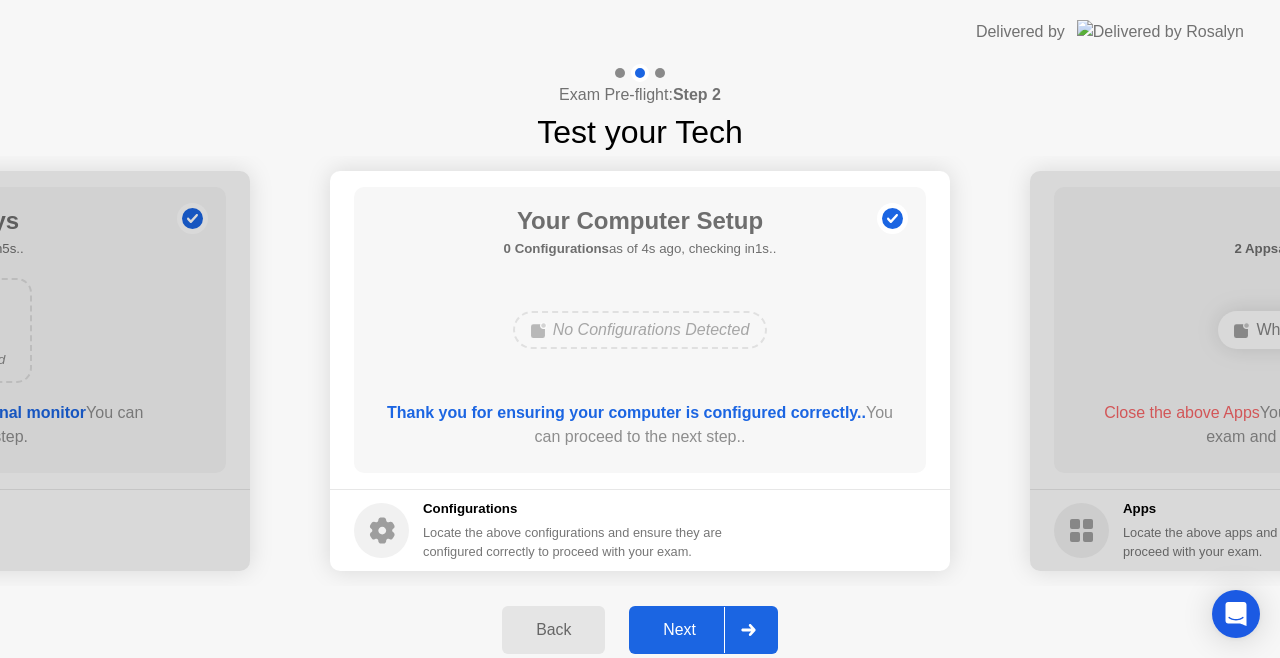 click on "Configurations" 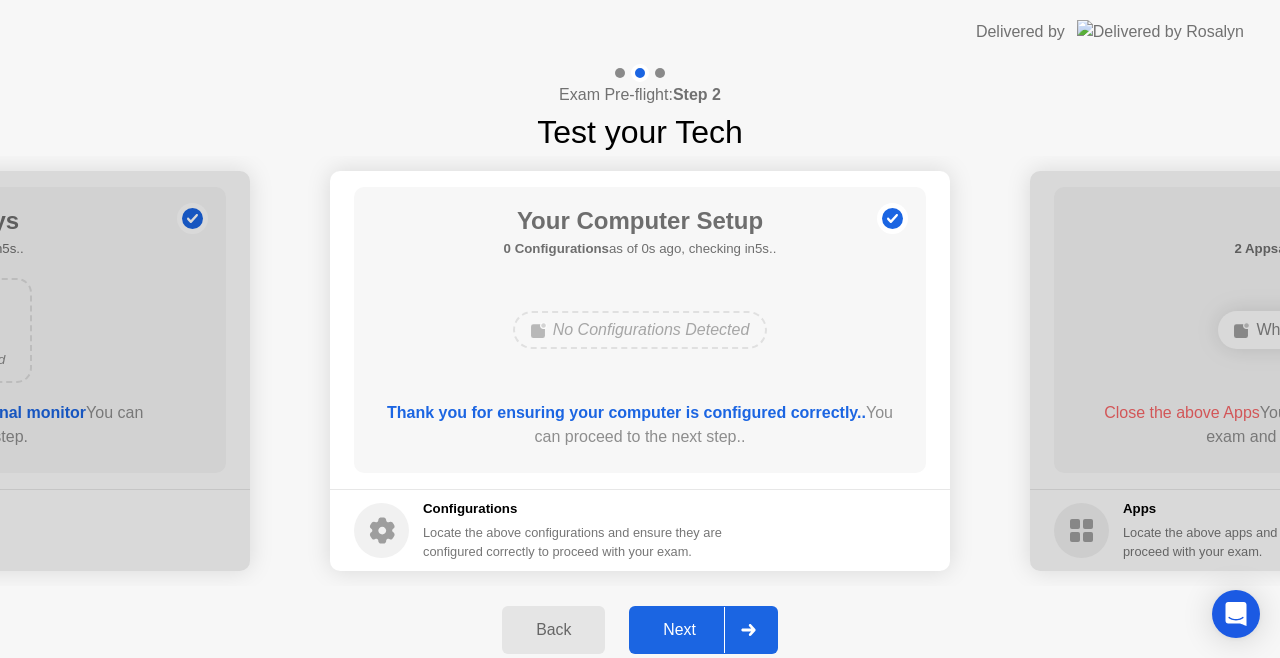 click on "No Configurations Detected" 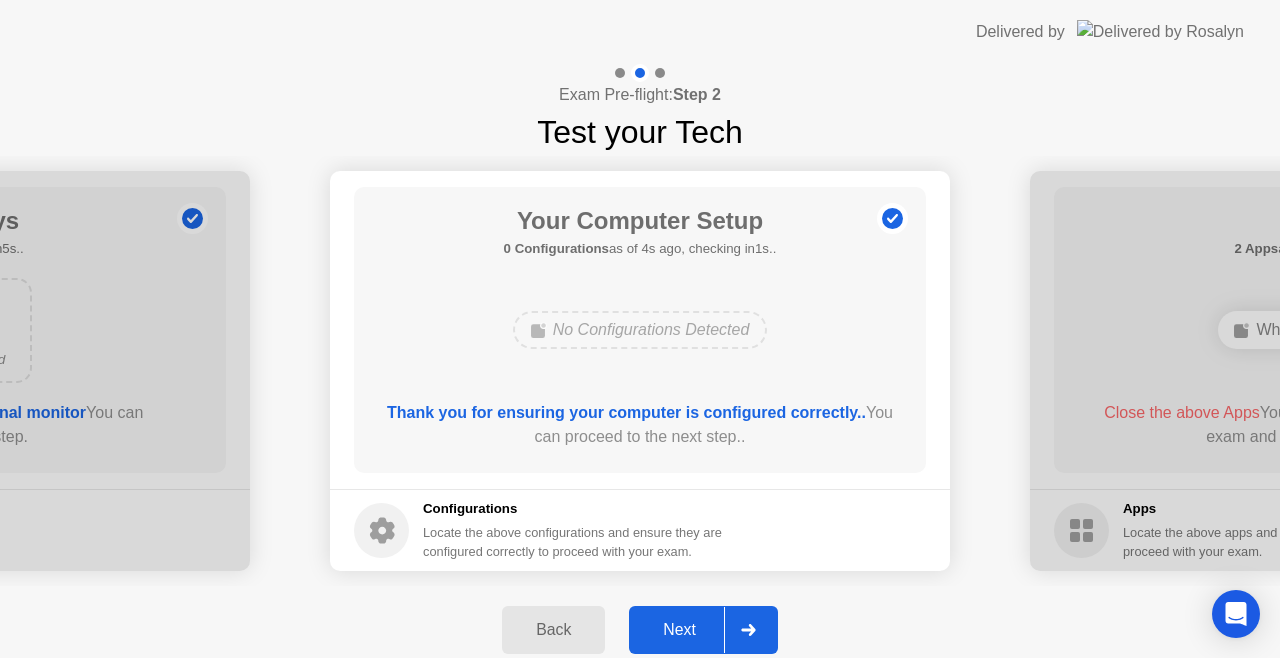 click on "Next" 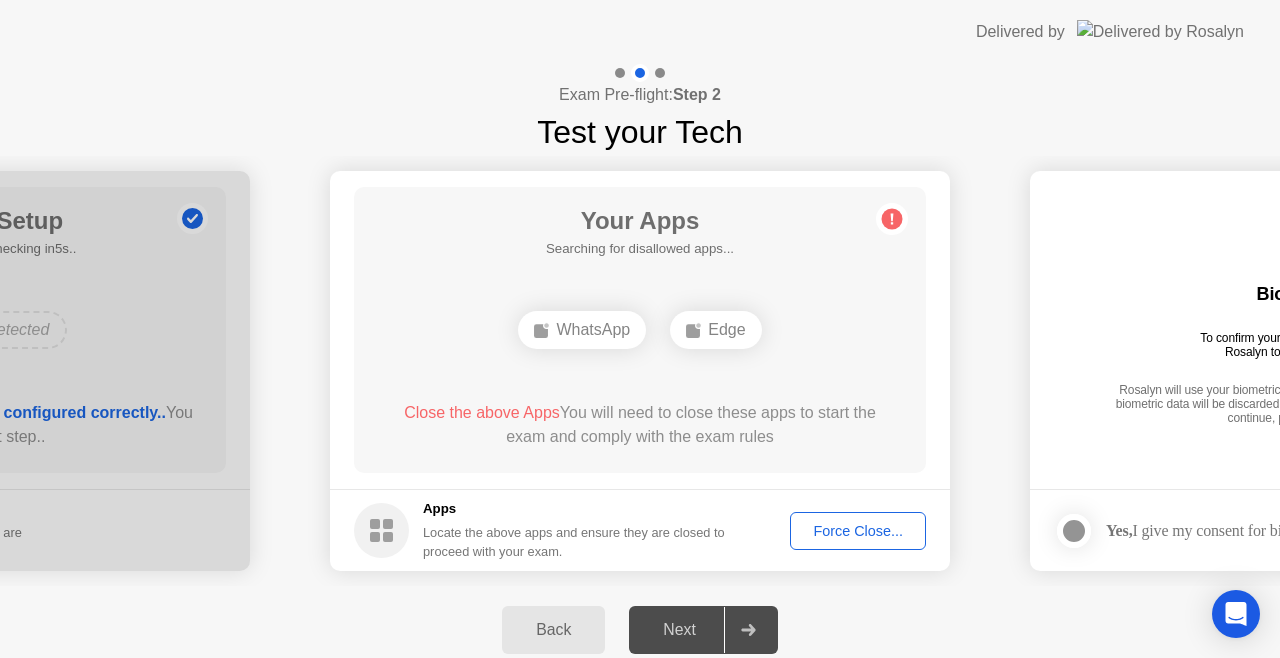 click on "Force Close..." 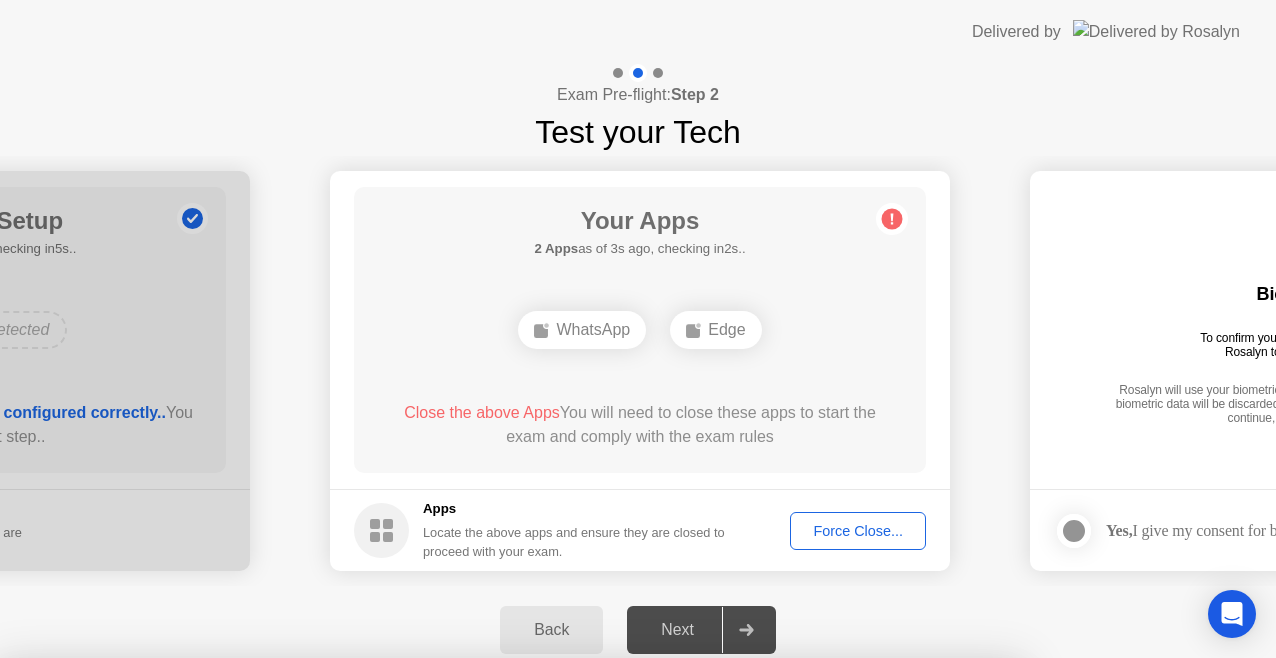 click on "Confirm" at bounding box center (577, 934) 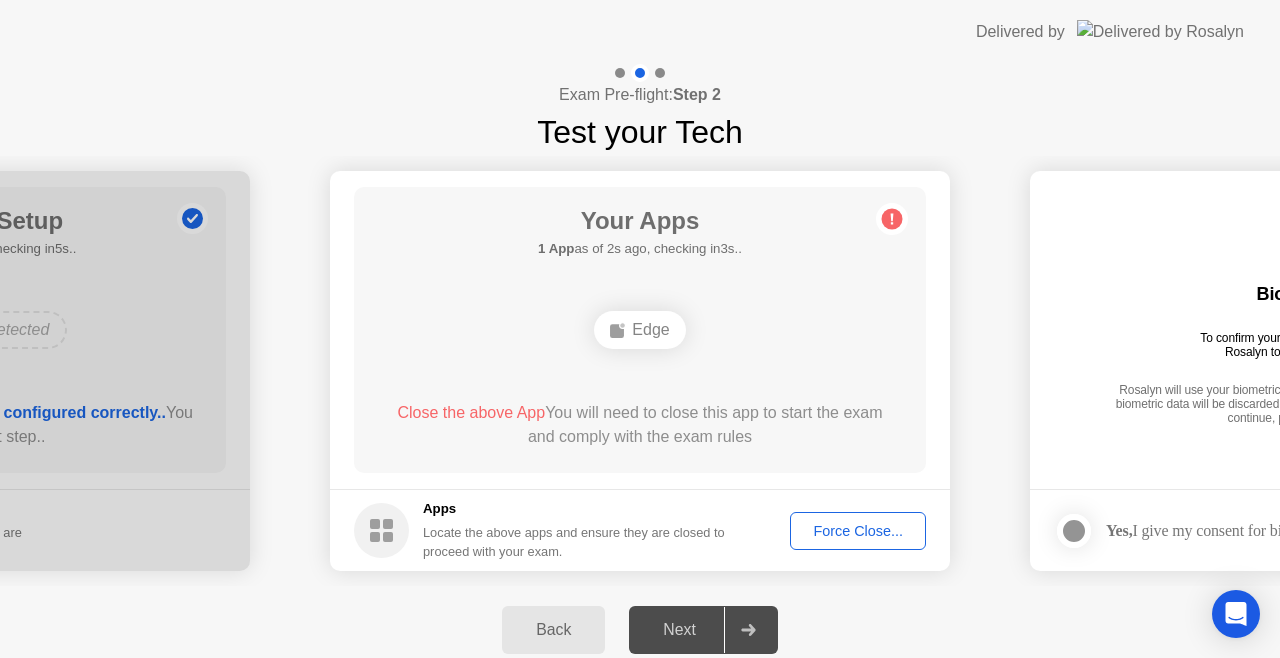 click on "Force Close..." 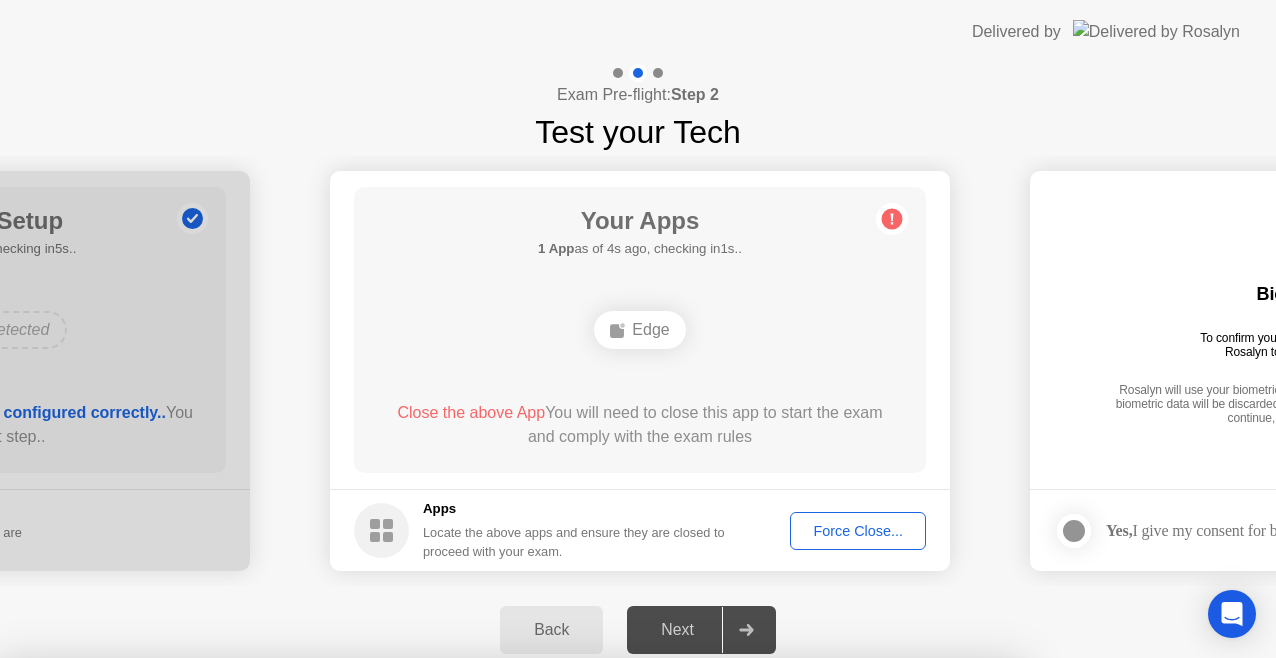 click on "Confirm" at bounding box center [577, 934] 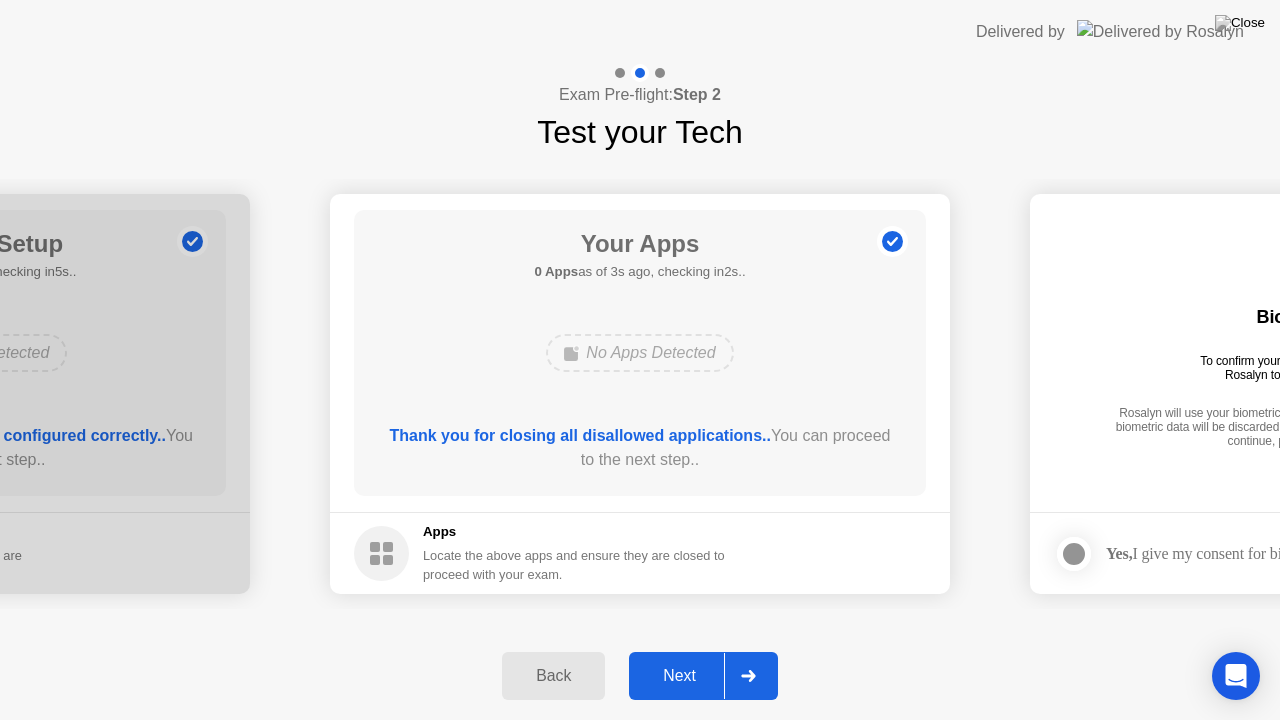 click on "Next" 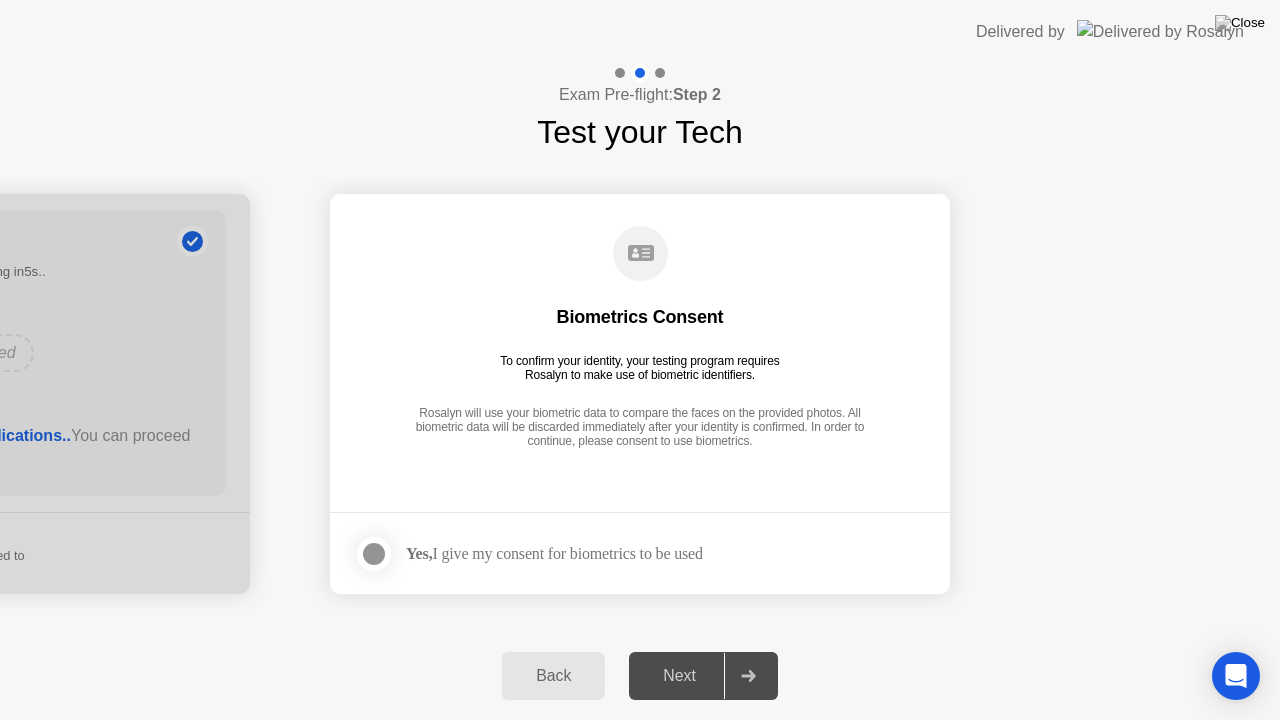 click 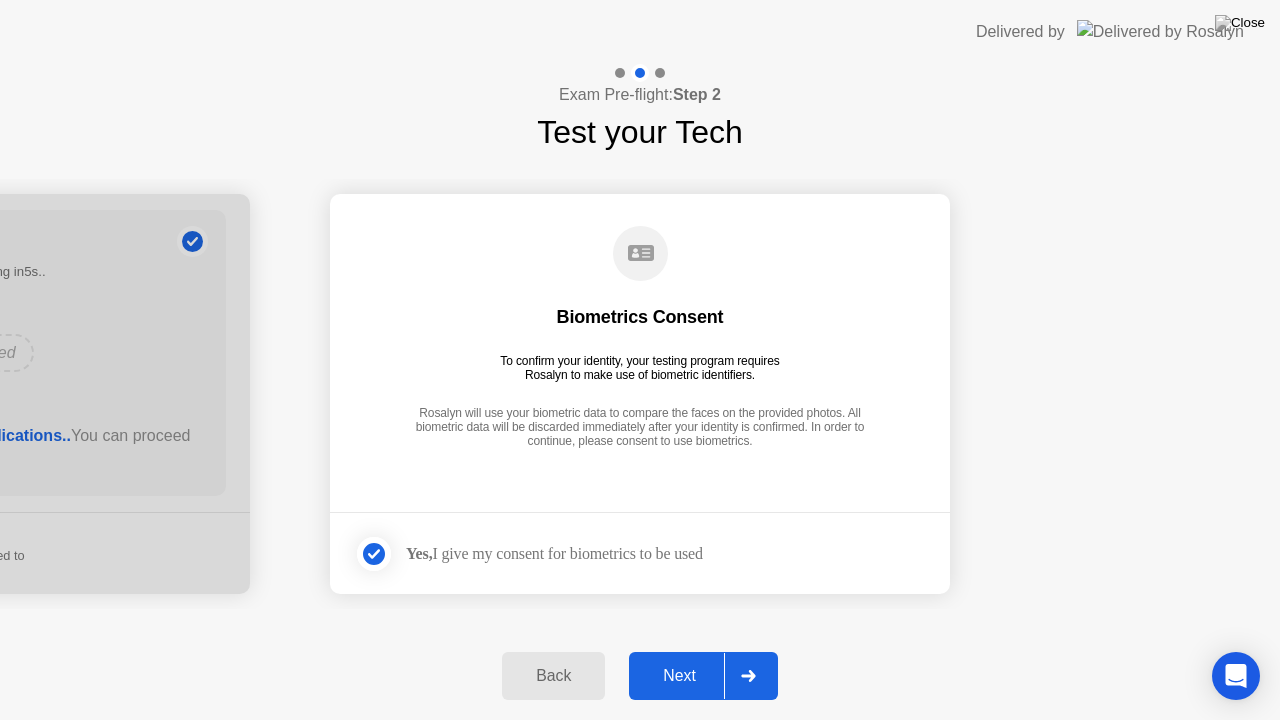 click on "Next" 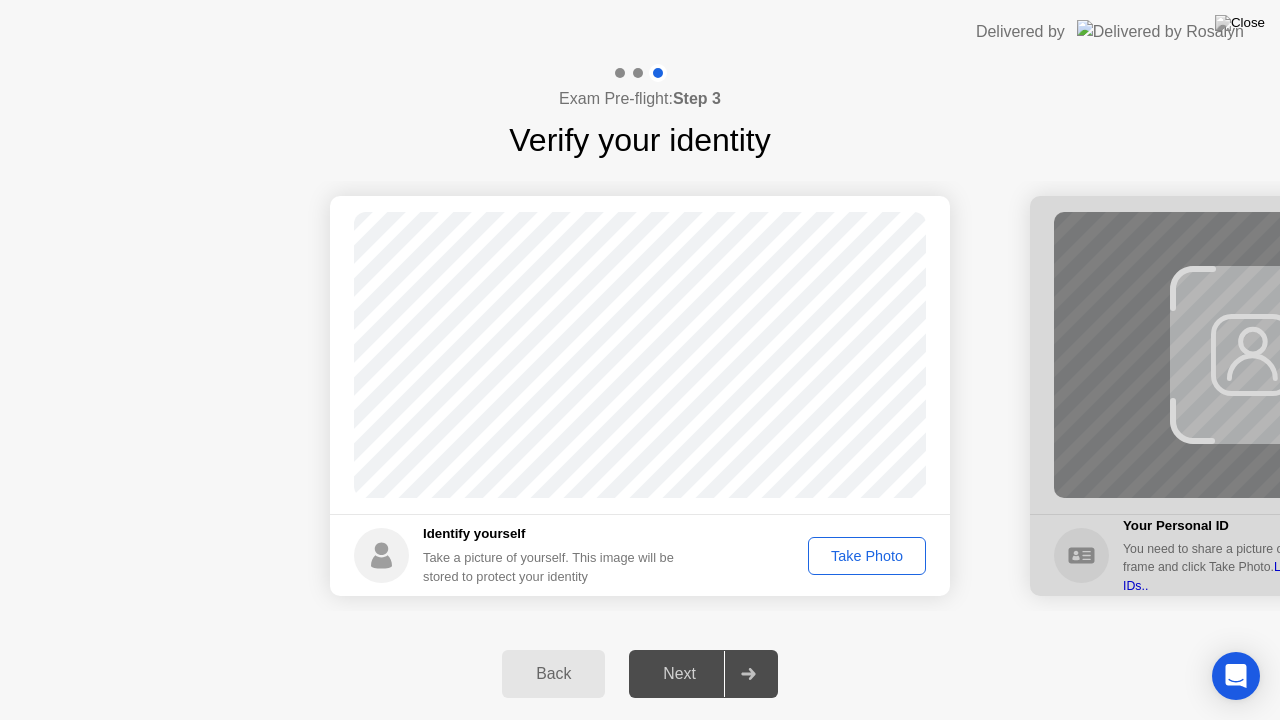 click on "Take Photo" 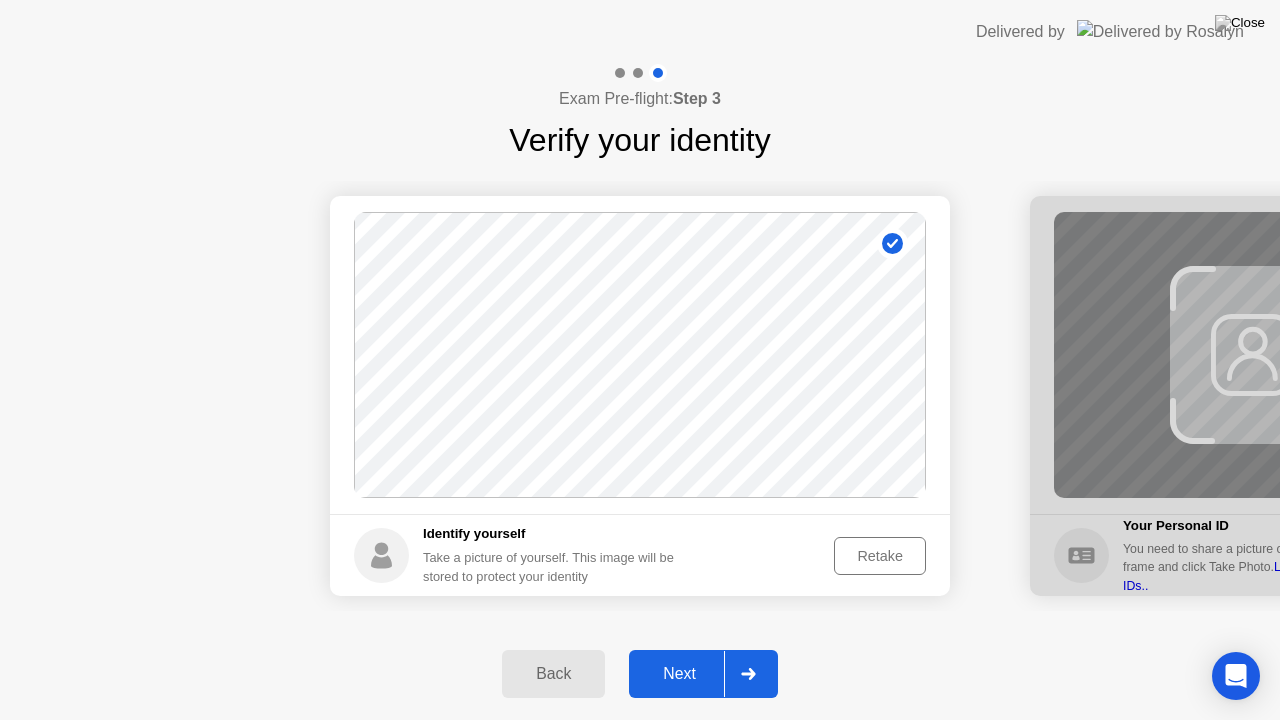 click on "Next" 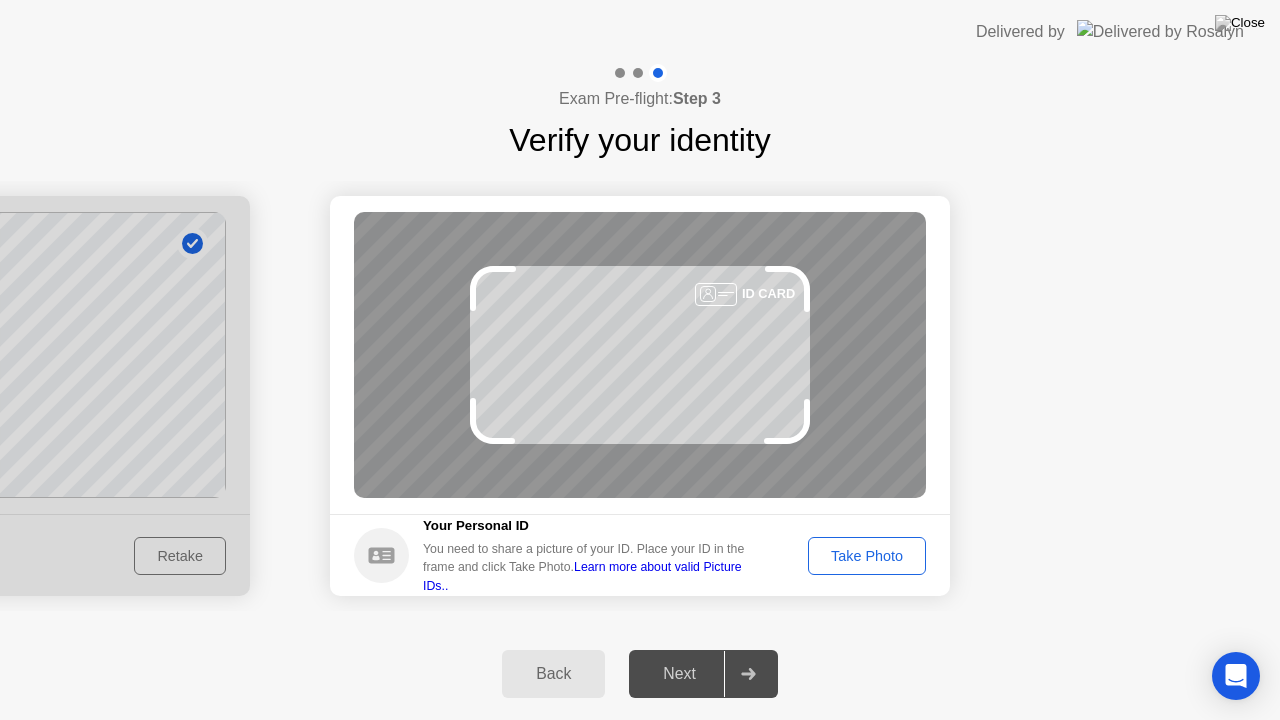 click on "Take Photo" 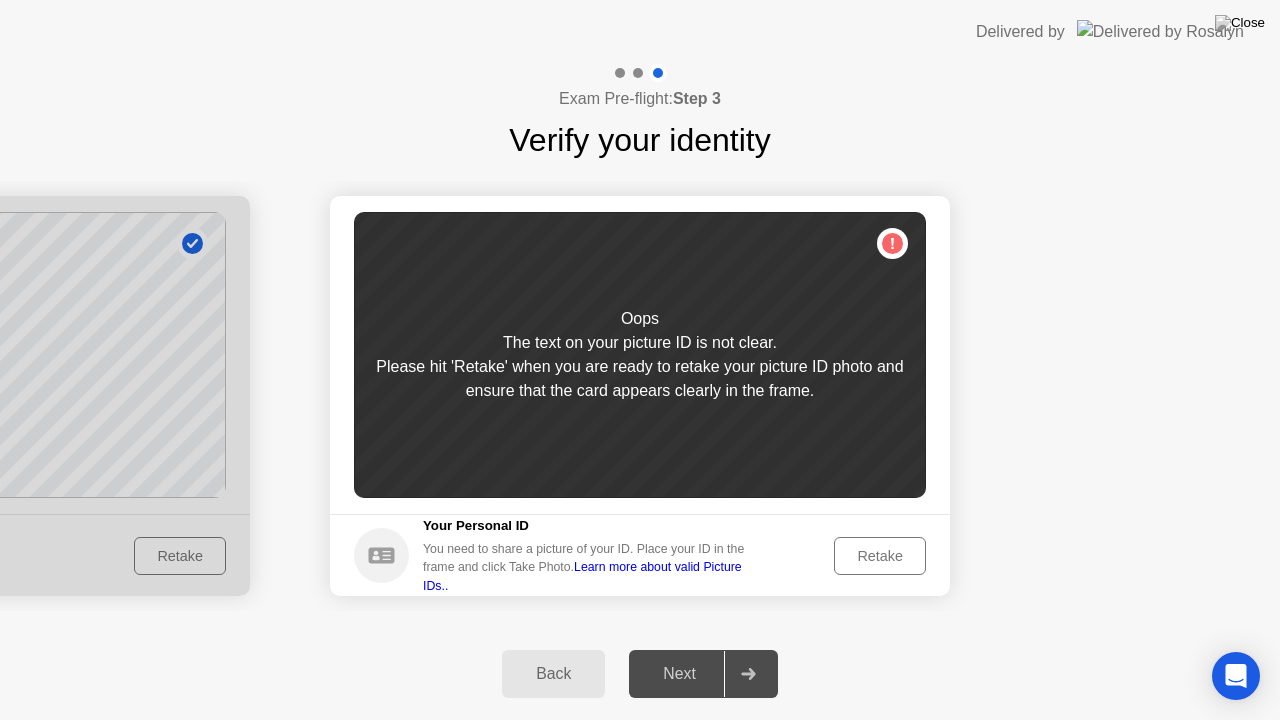 click on "Retake" 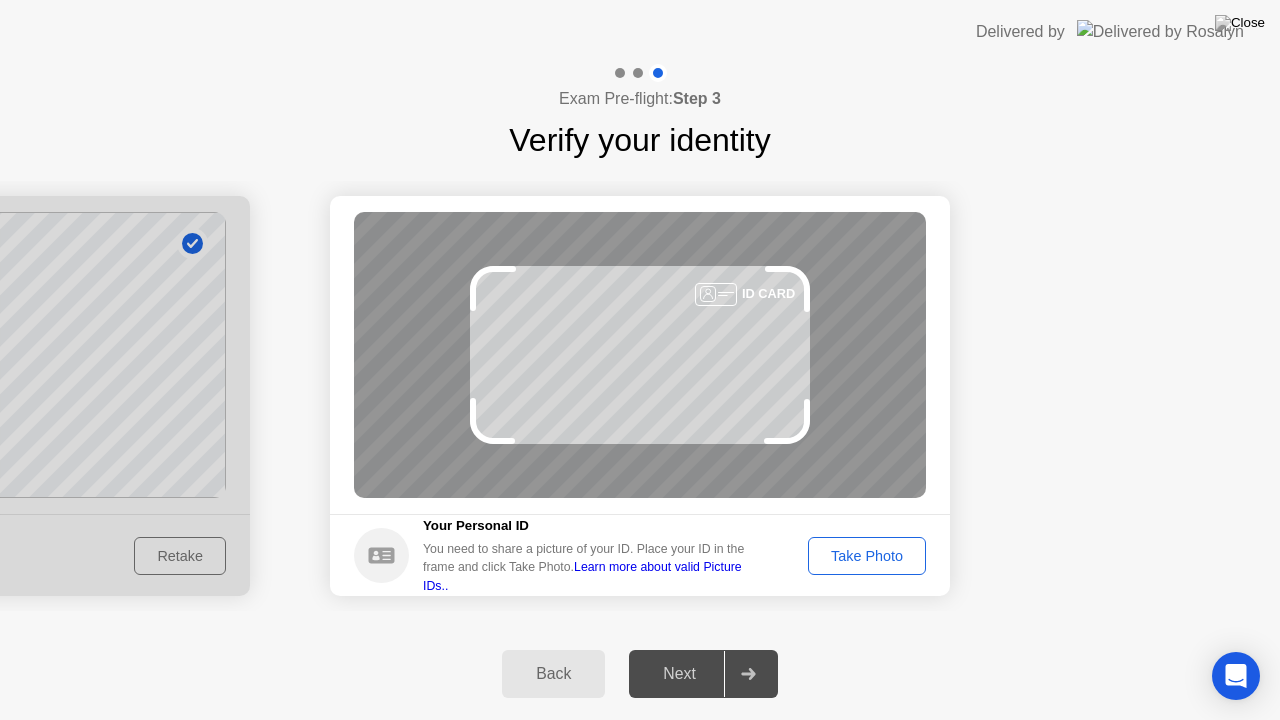 click on "Take Photo" 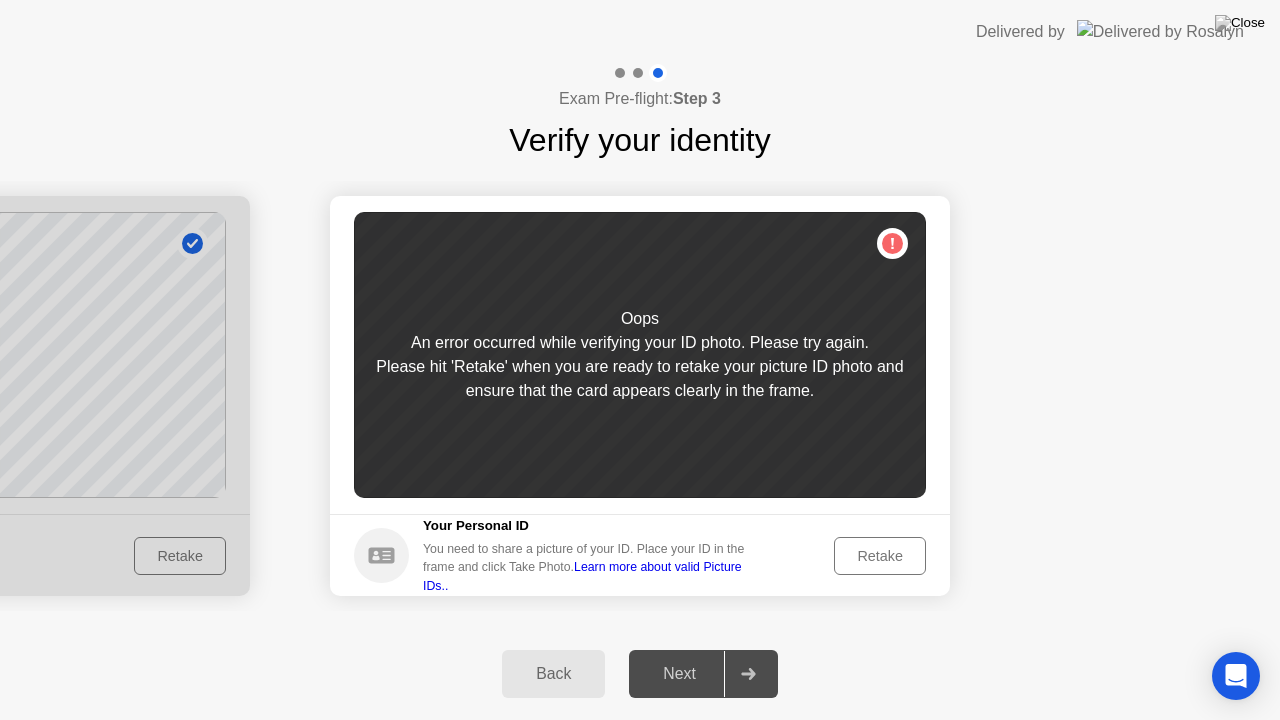 click on "Retake" 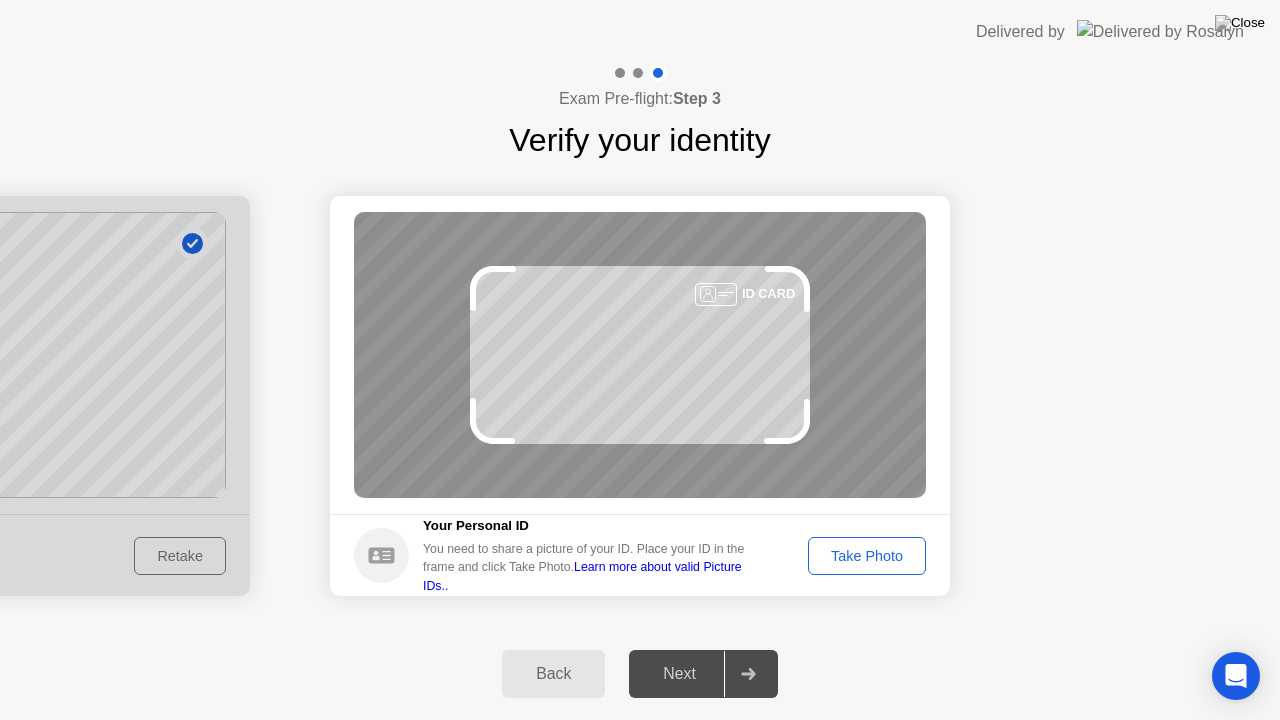 click on "Take Photo" 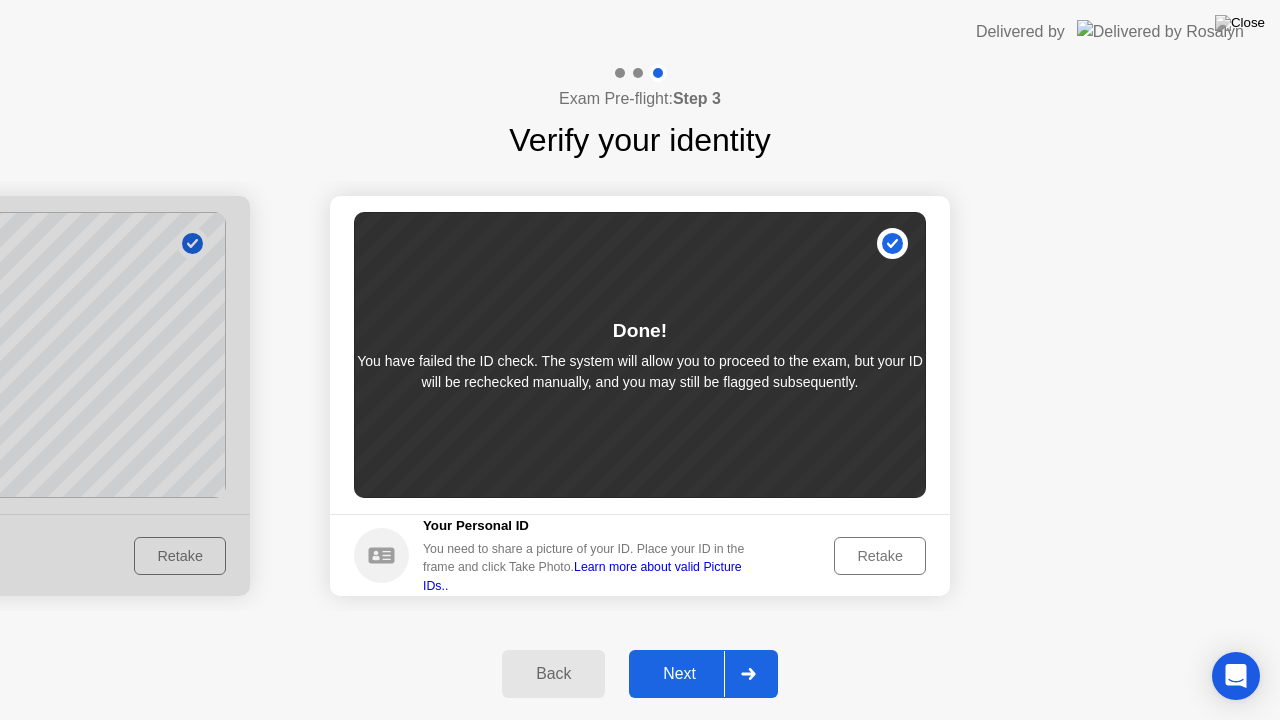 click on "Next" 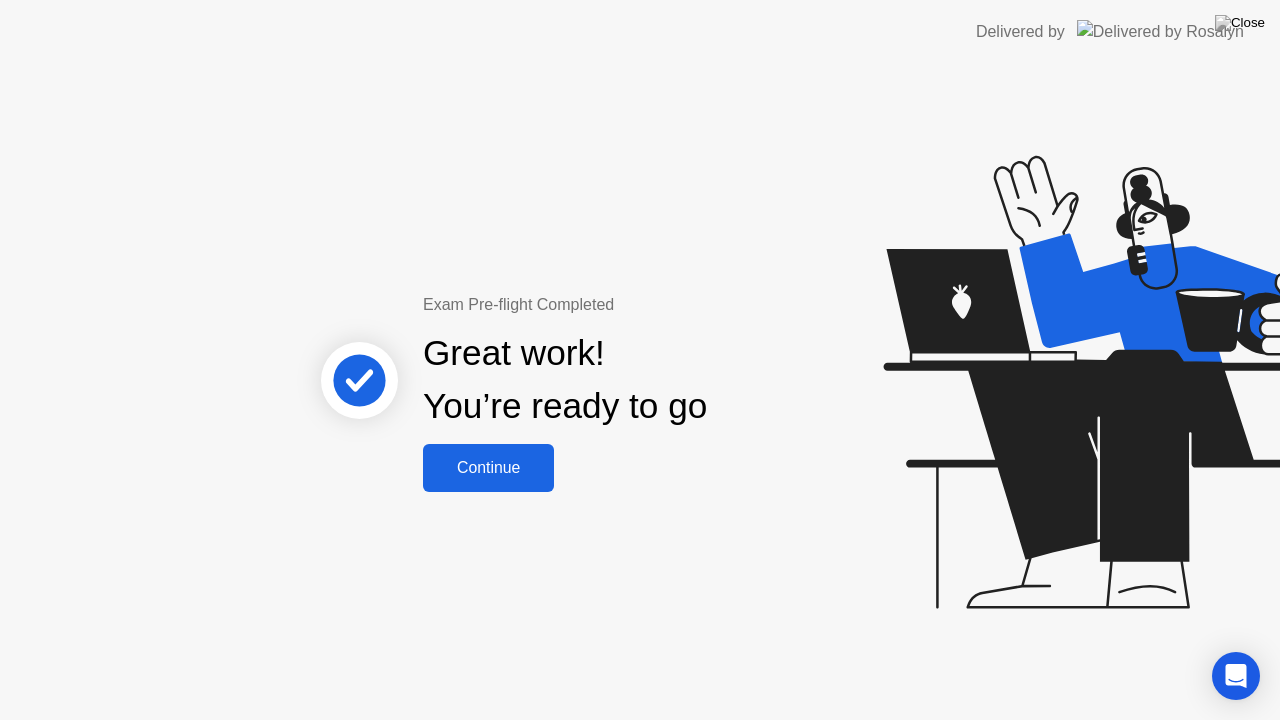 click on "Continue" 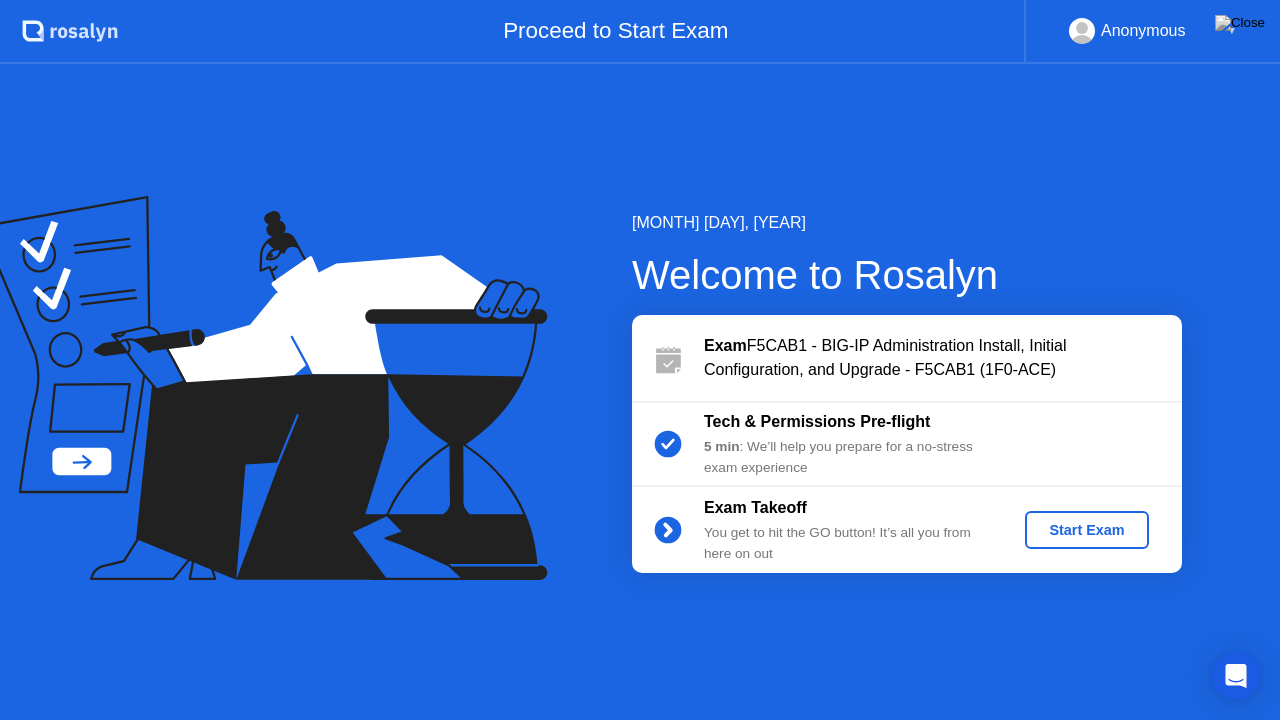 click on "Start Exam" 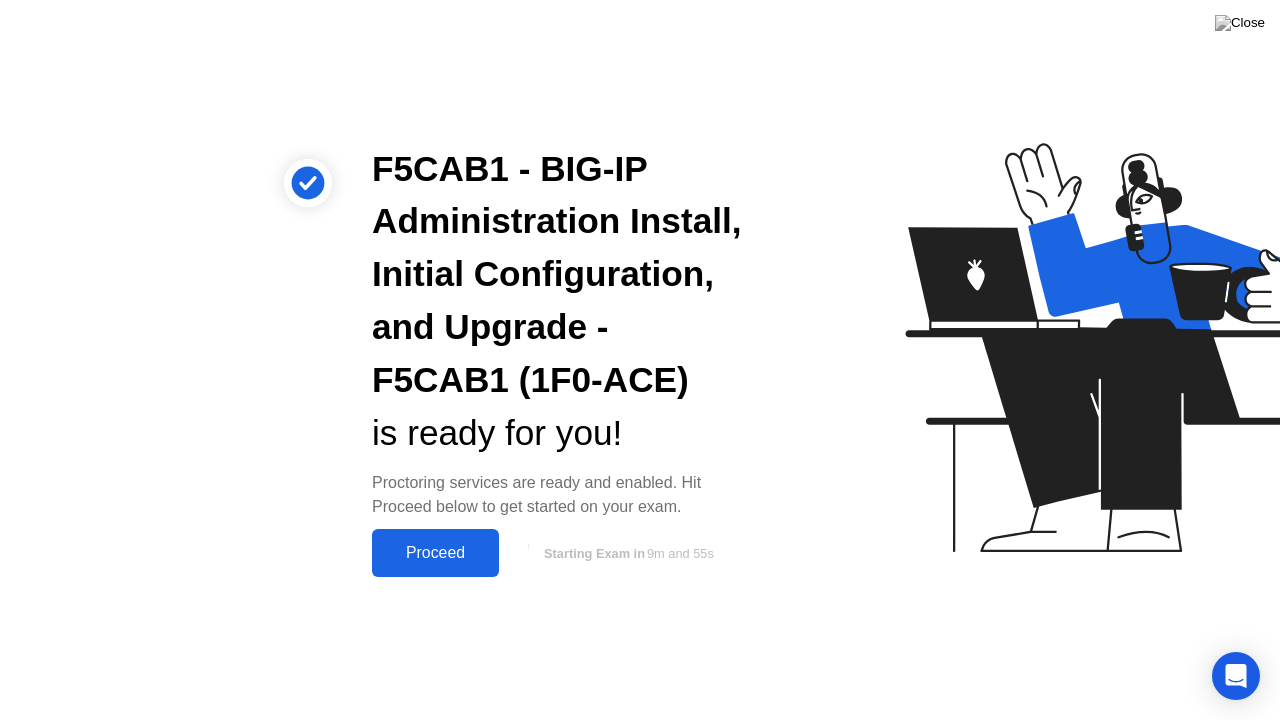 click on "Proceed" 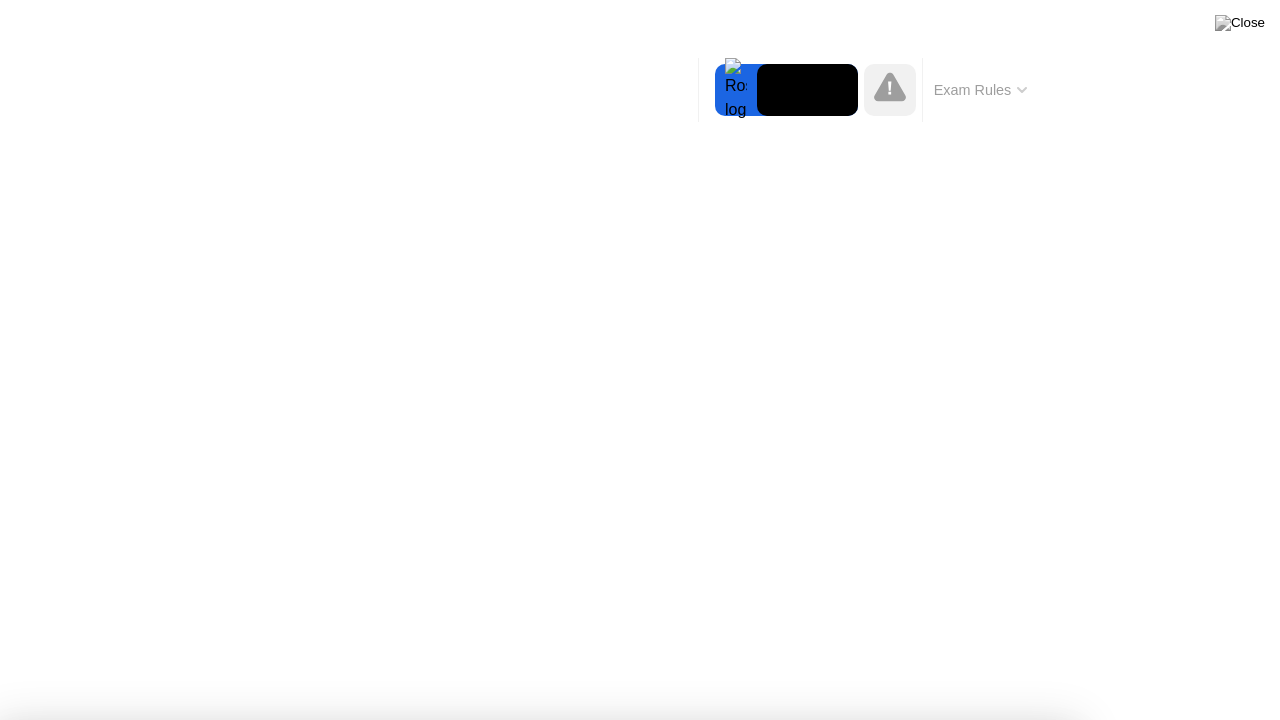 click at bounding box center [640, 720] 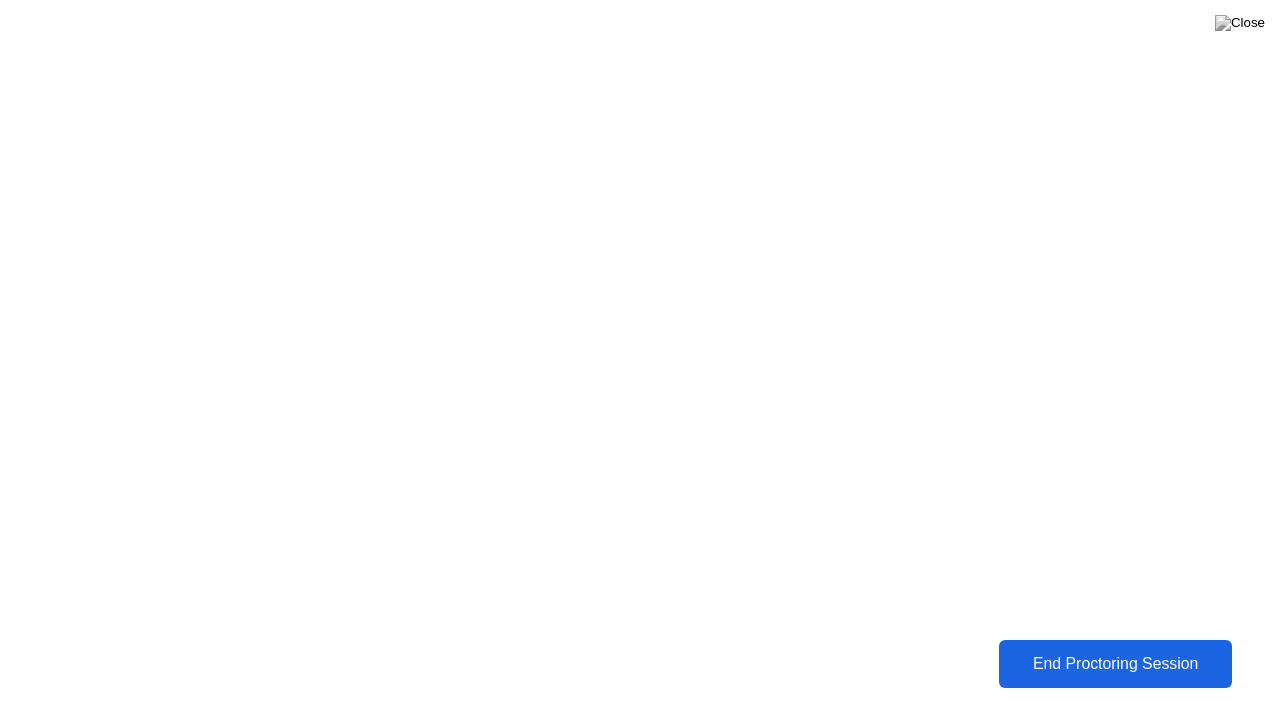 click on "End Proctoring Session" 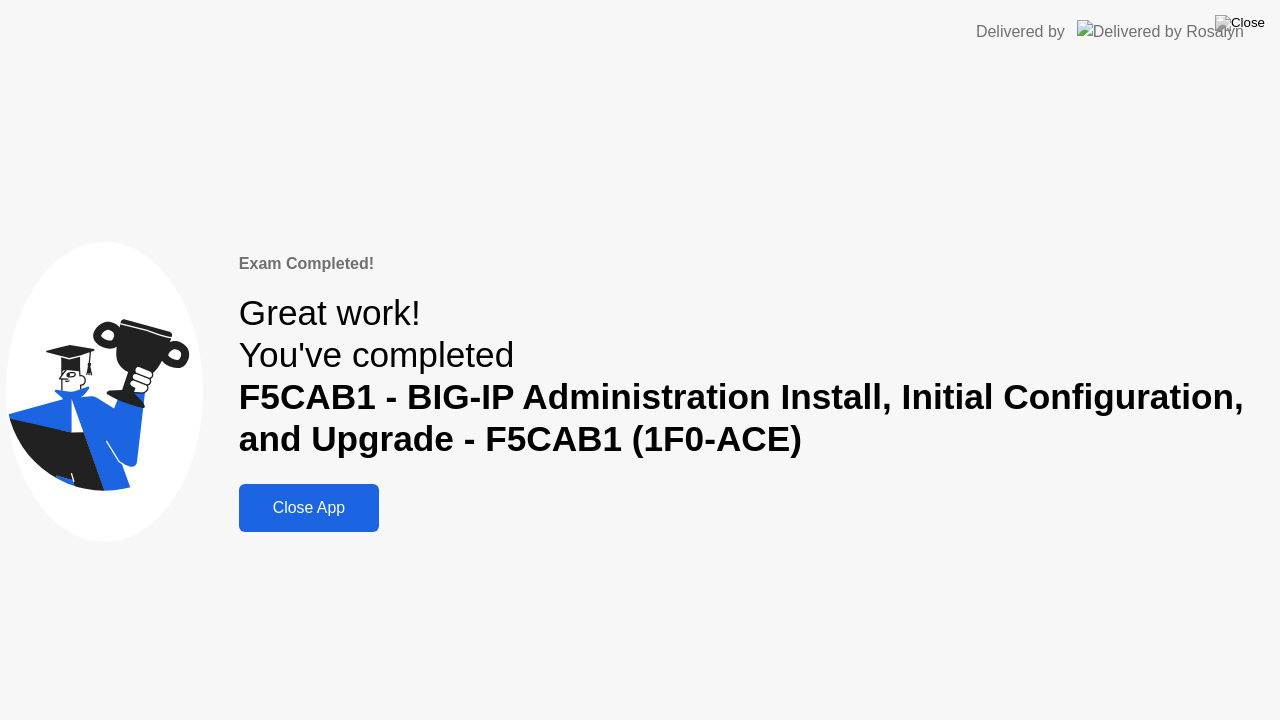 click on "Close App" 